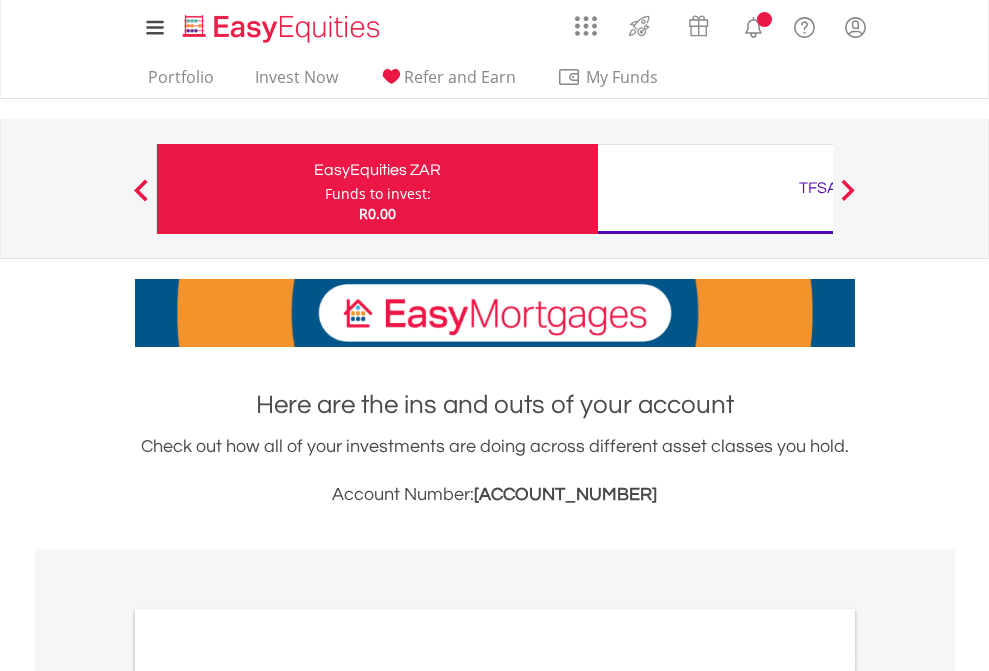 scroll, scrollTop: 0, scrollLeft: 0, axis: both 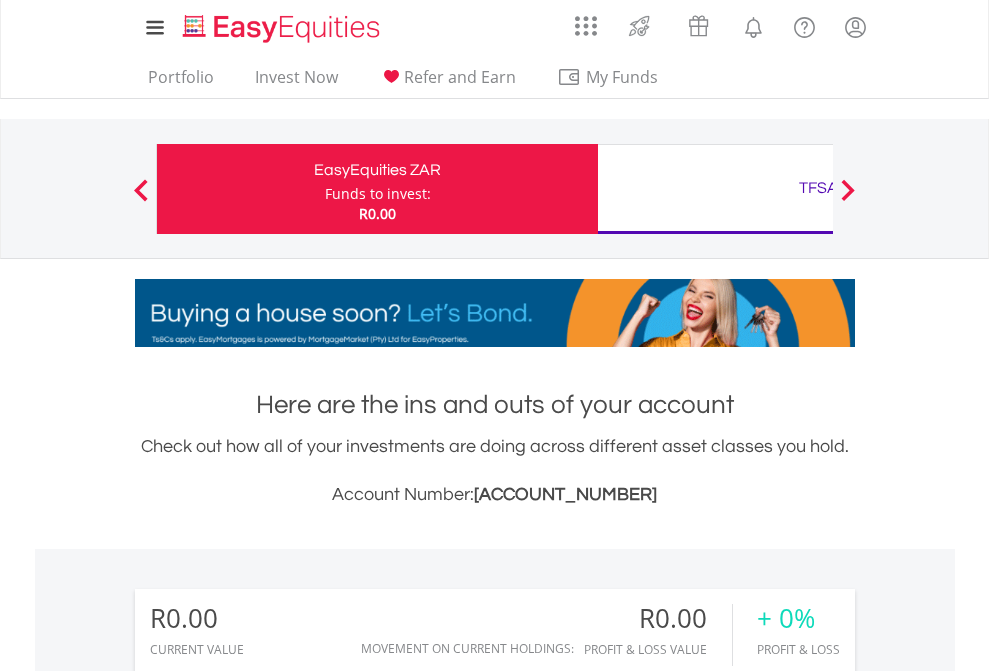 click on "Funds to invest:" at bounding box center (378, 194) 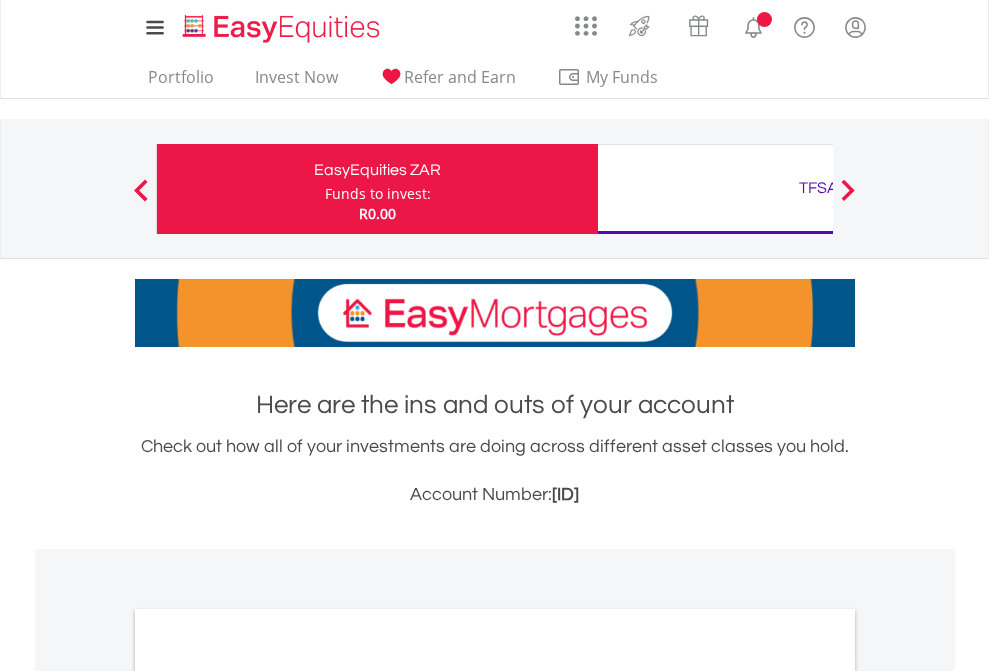 scroll, scrollTop: 0, scrollLeft: 0, axis: both 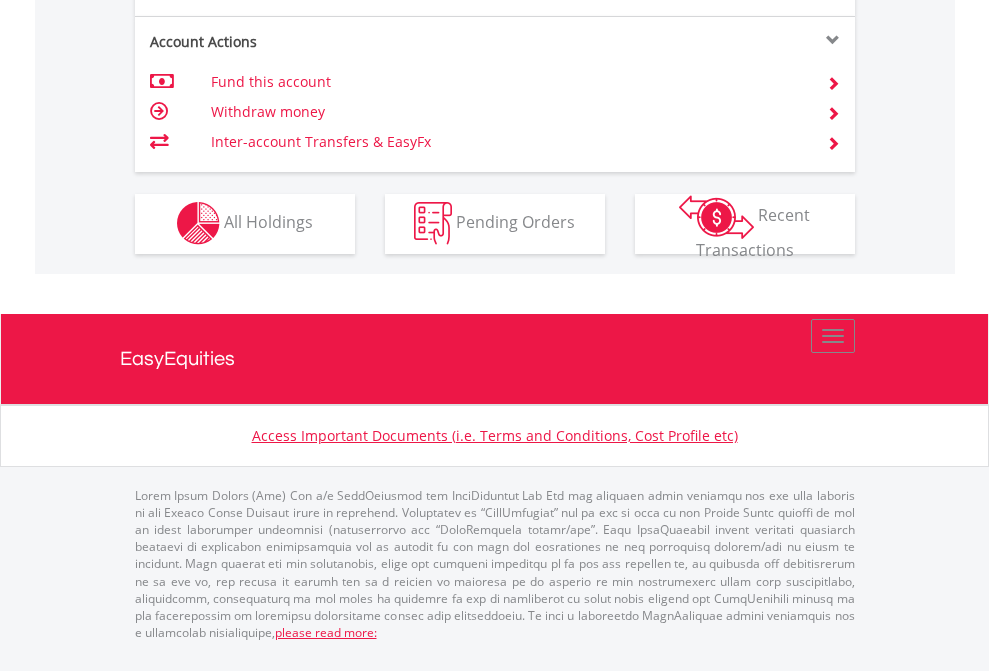 click on "Investment types" at bounding box center [706, -353] 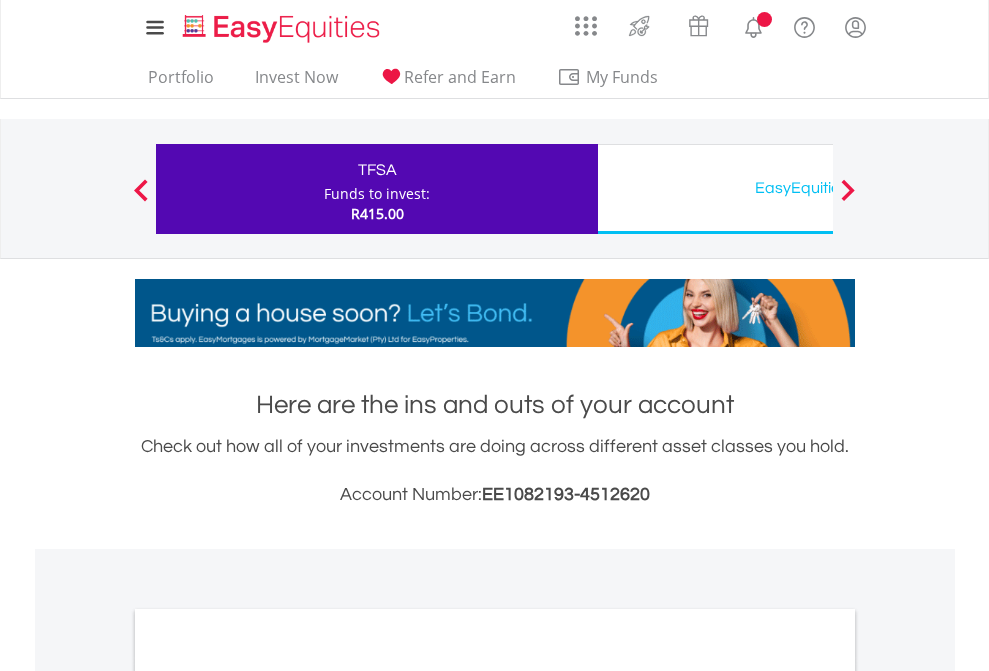 scroll, scrollTop: 0, scrollLeft: 0, axis: both 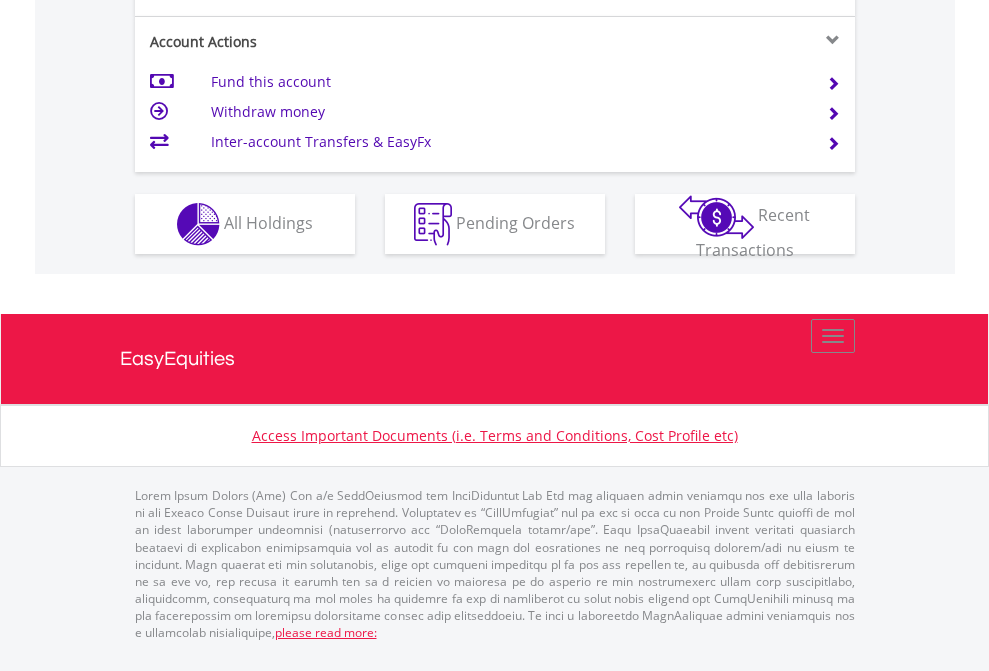 click on "Investment types" at bounding box center (706, -337) 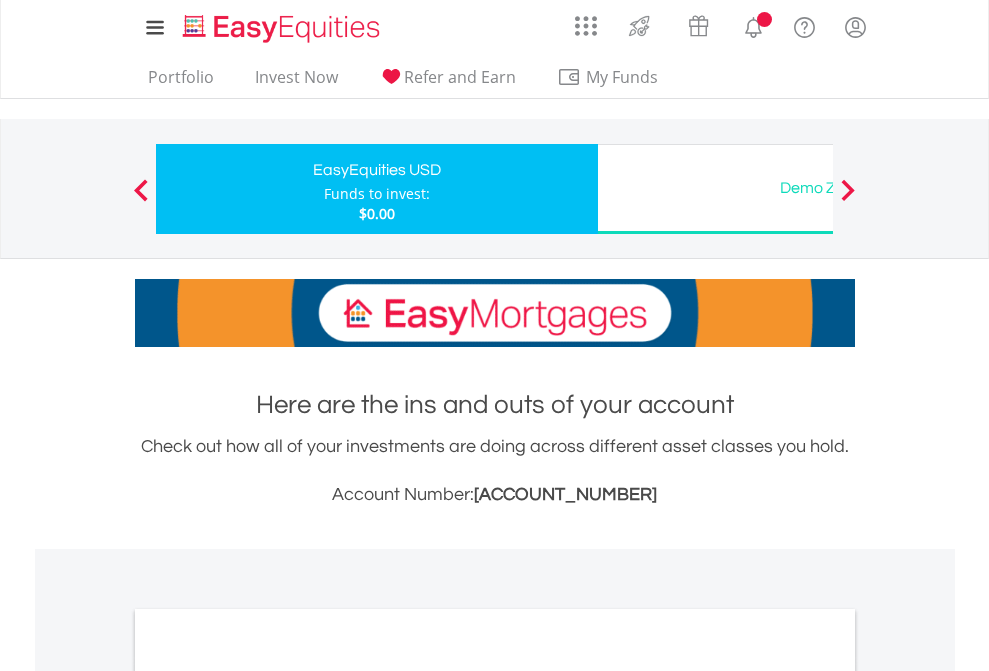 scroll, scrollTop: 0, scrollLeft: 0, axis: both 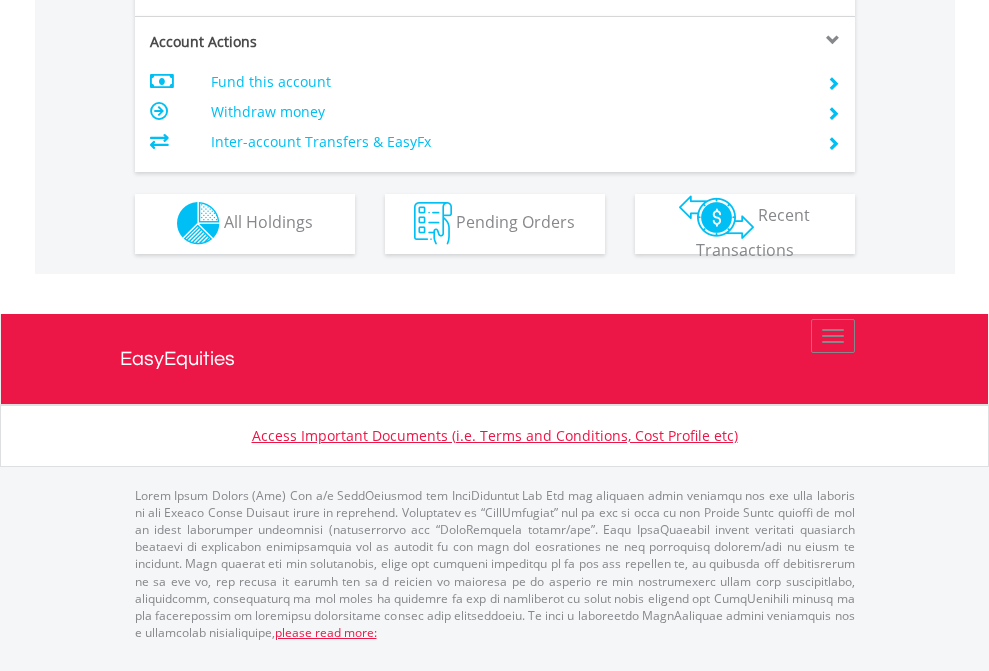 click on "Investment types" at bounding box center [706, -353] 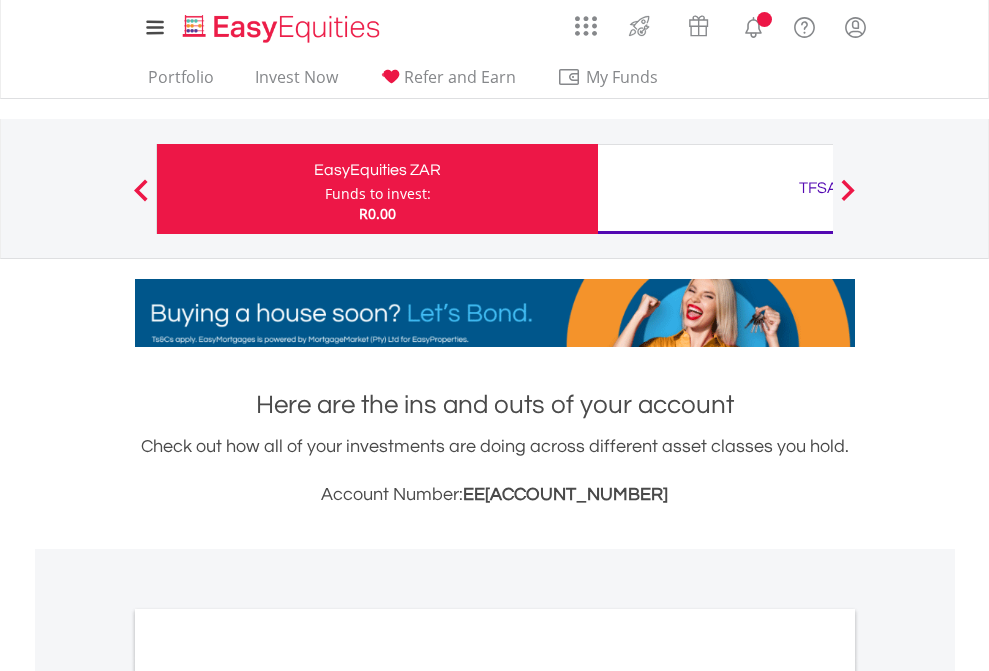 scroll, scrollTop: 0, scrollLeft: 0, axis: both 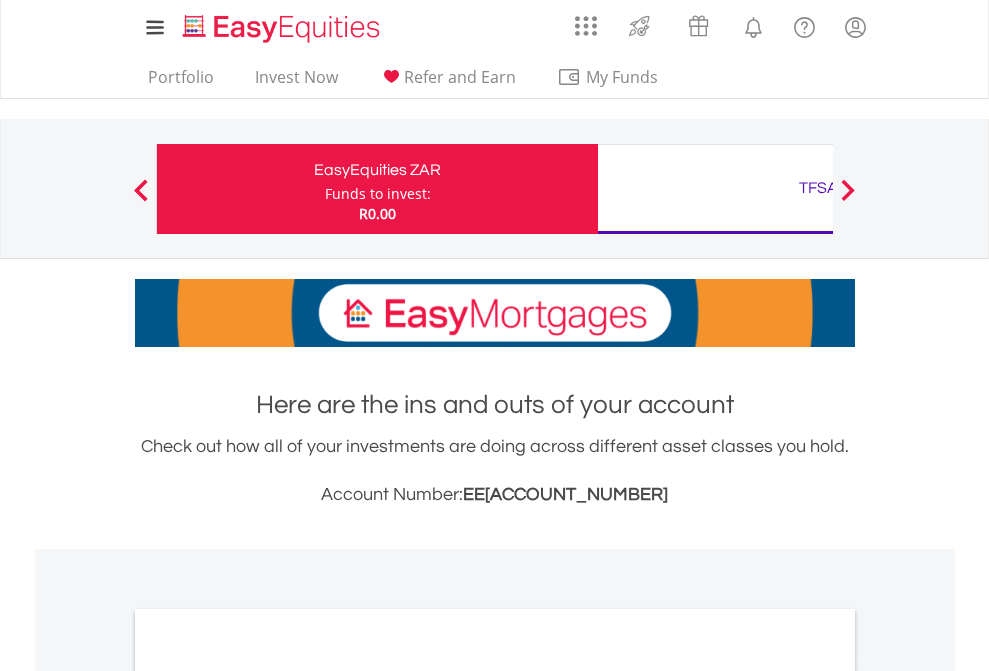 click on "All Holdings" at bounding box center (268, 1096) 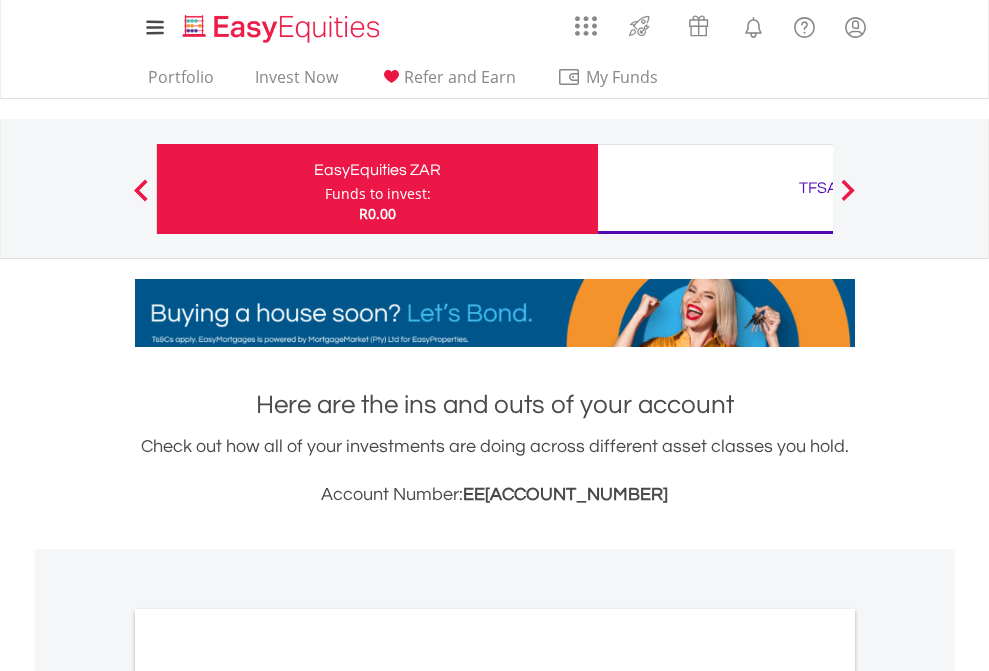 scroll, scrollTop: 1202, scrollLeft: 0, axis: vertical 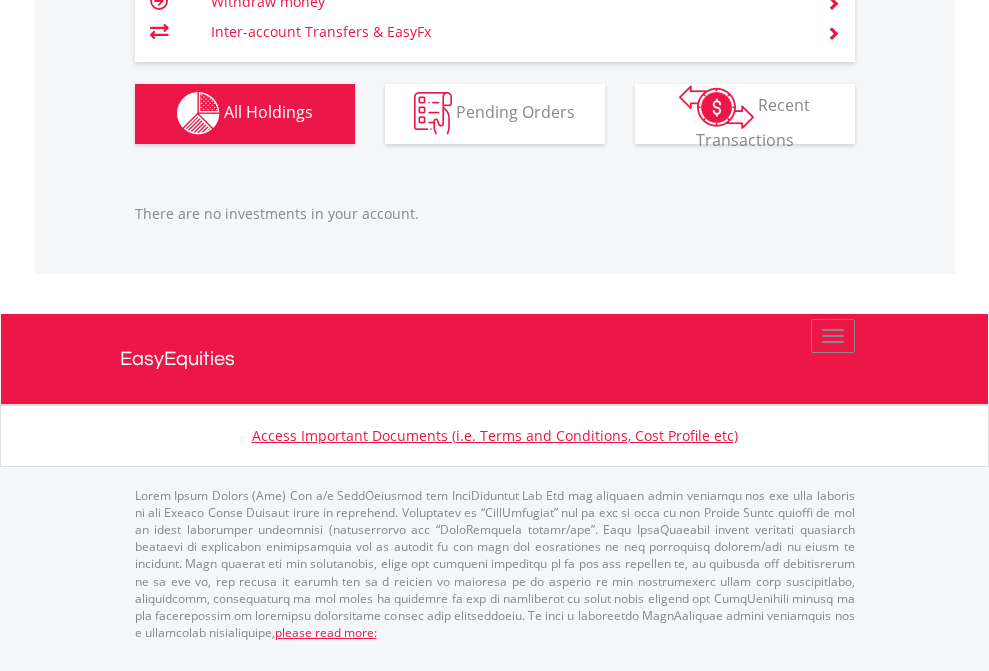 click on "TFSA" at bounding box center [818, -1142] 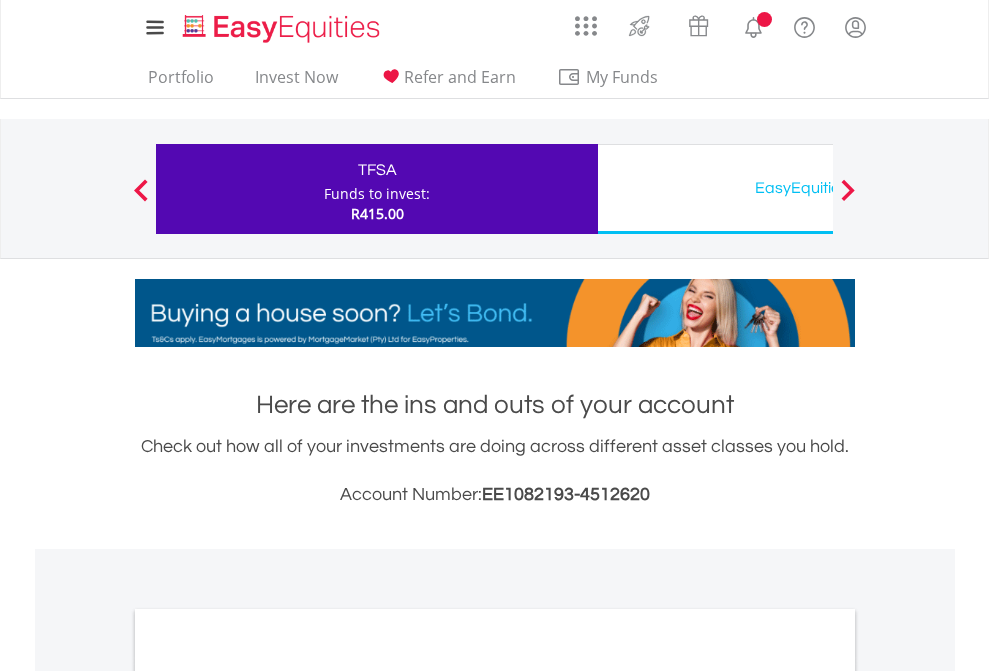 scroll, scrollTop: 0, scrollLeft: 0, axis: both 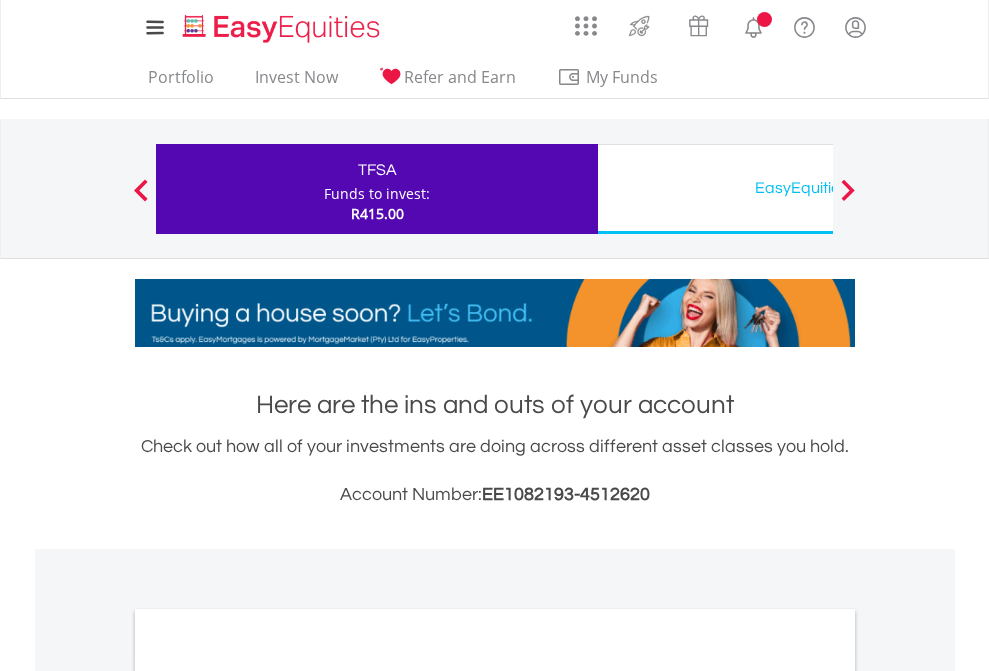 click on "All Holdings" at bounding box center (268, 1096) 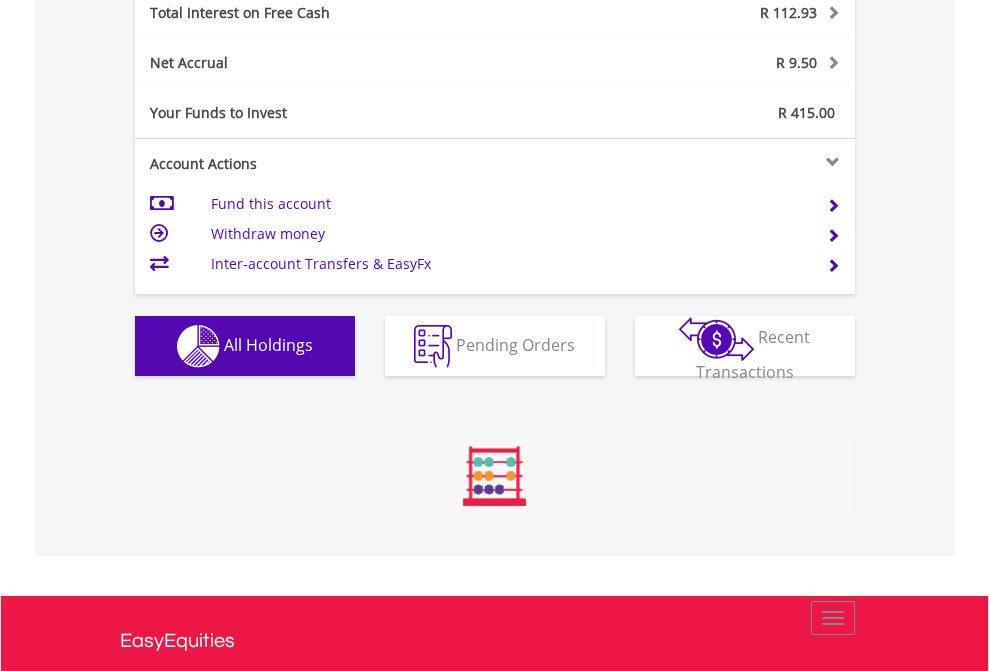 scroll, scrollTop: 2304, scrollLeft: 0, axis: vertical 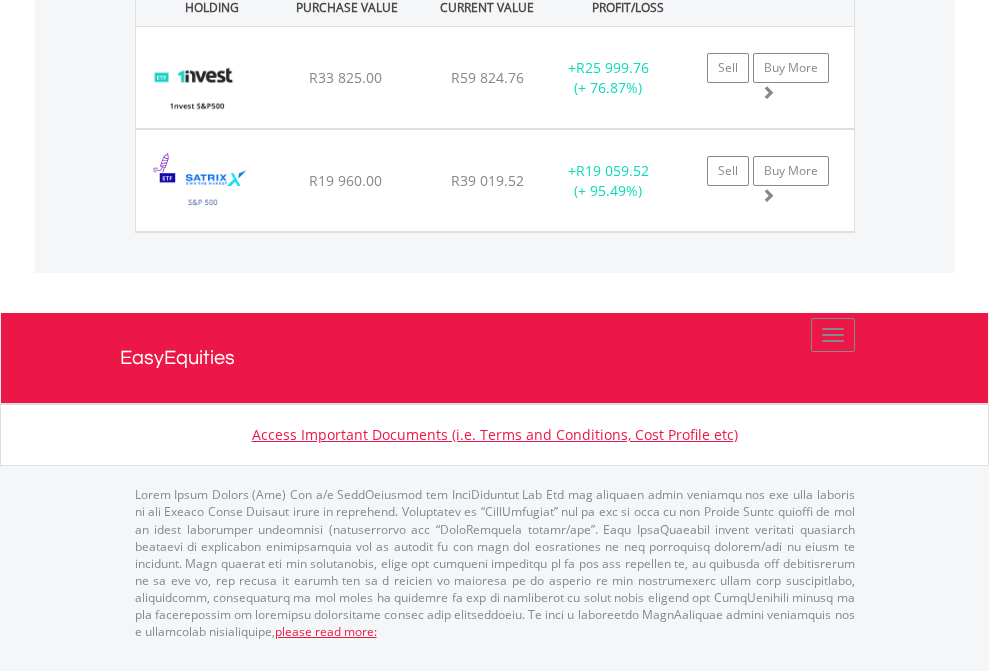 click on "EasyEquities USD" at bounding box center [818, -1522] 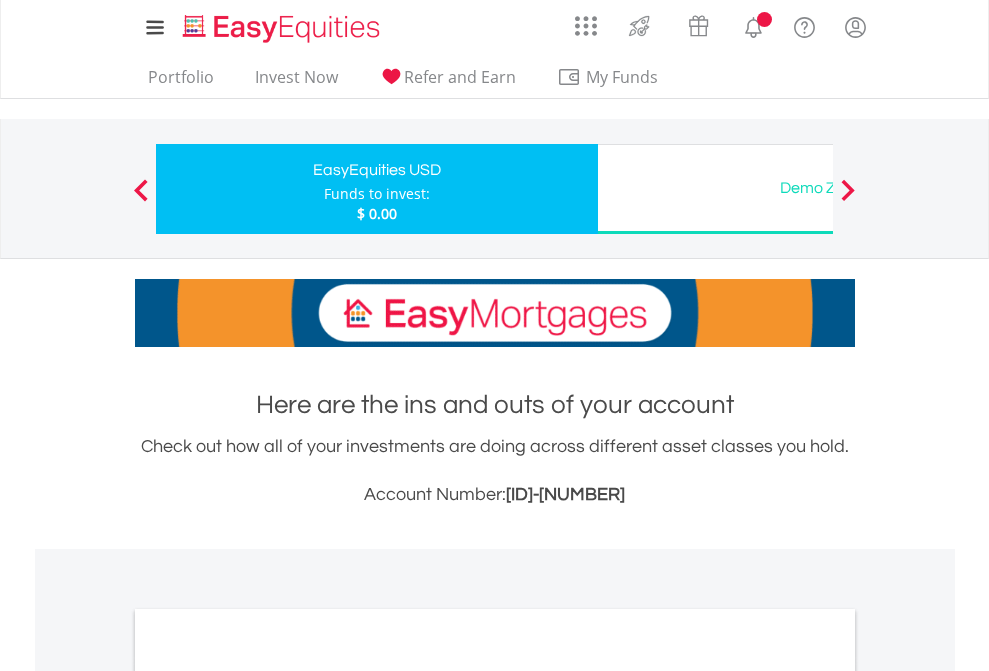 scroll, scrollTop: 0, scrollLeft: 0, axis: both 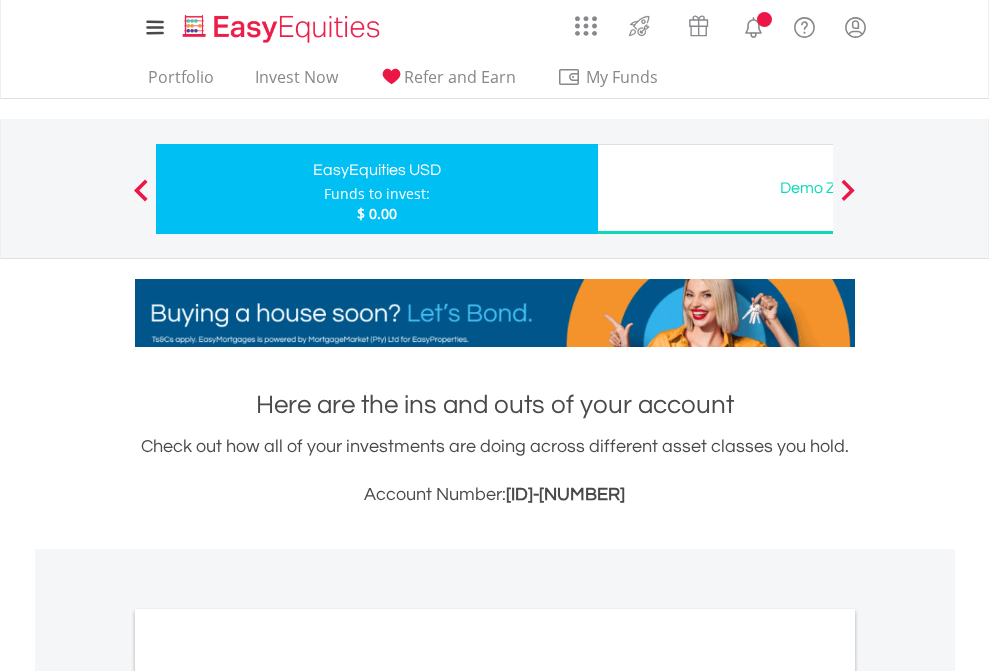 click on "All Holdings" at bounding box center (268, 1096) 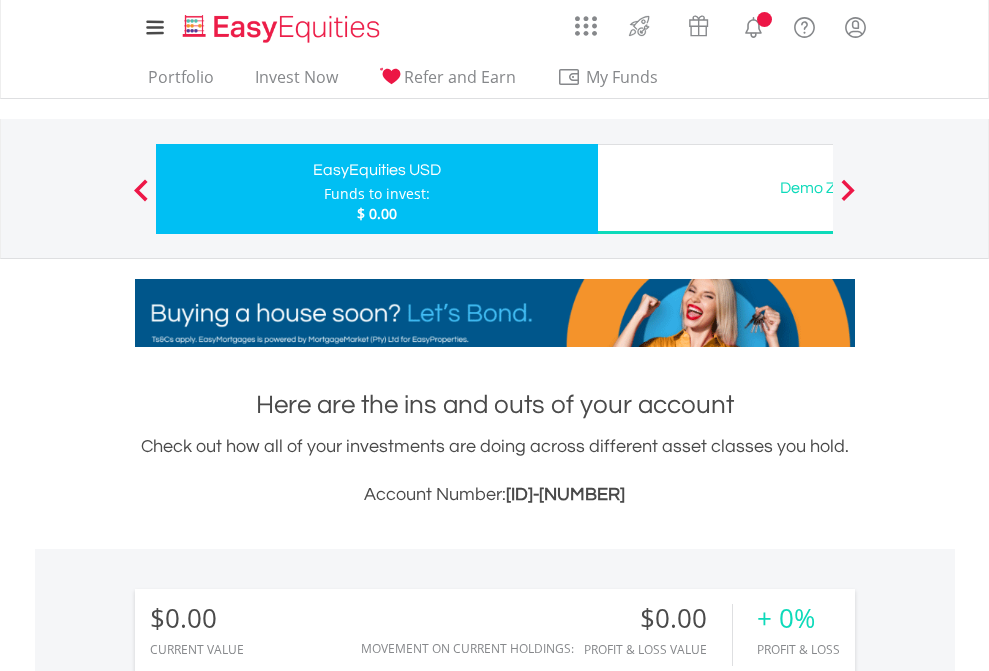 scroll, scrollTop: 1202, scrollLeft: 0, axis: vertical 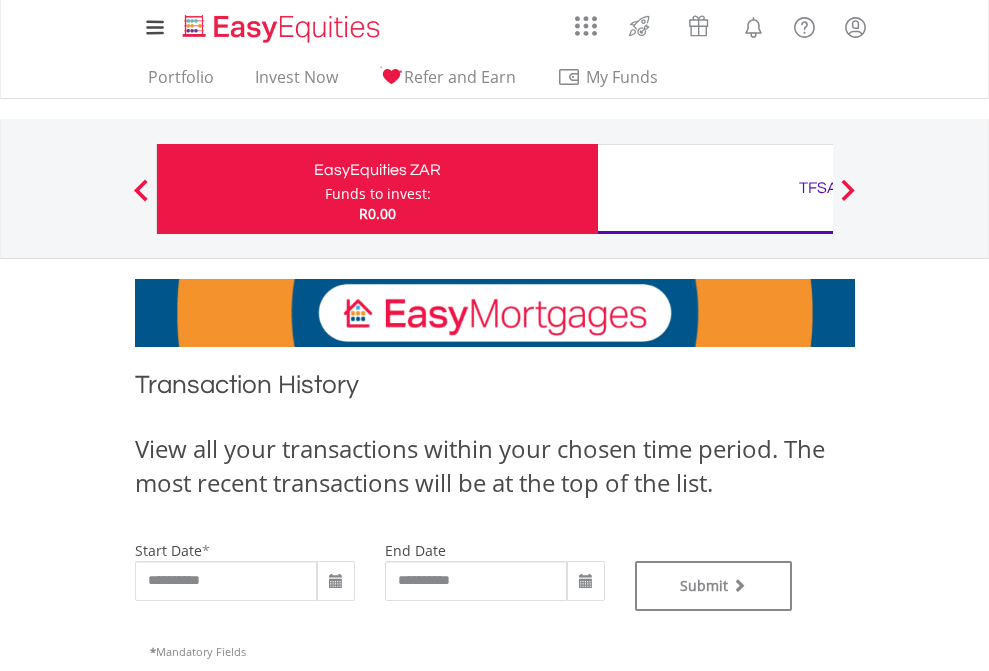 type on "**********" 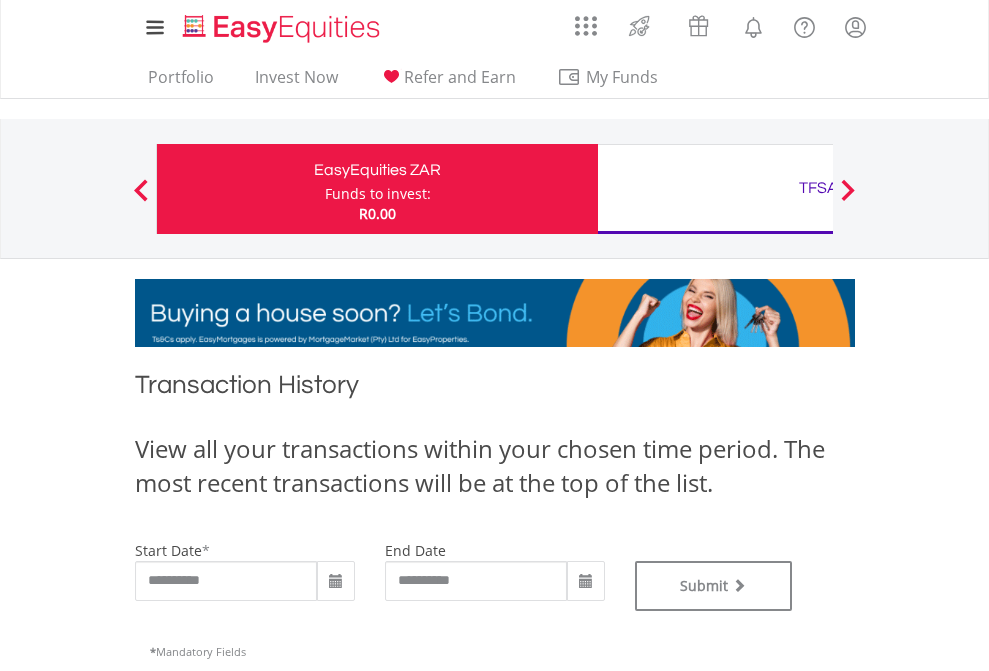 type on "**********" 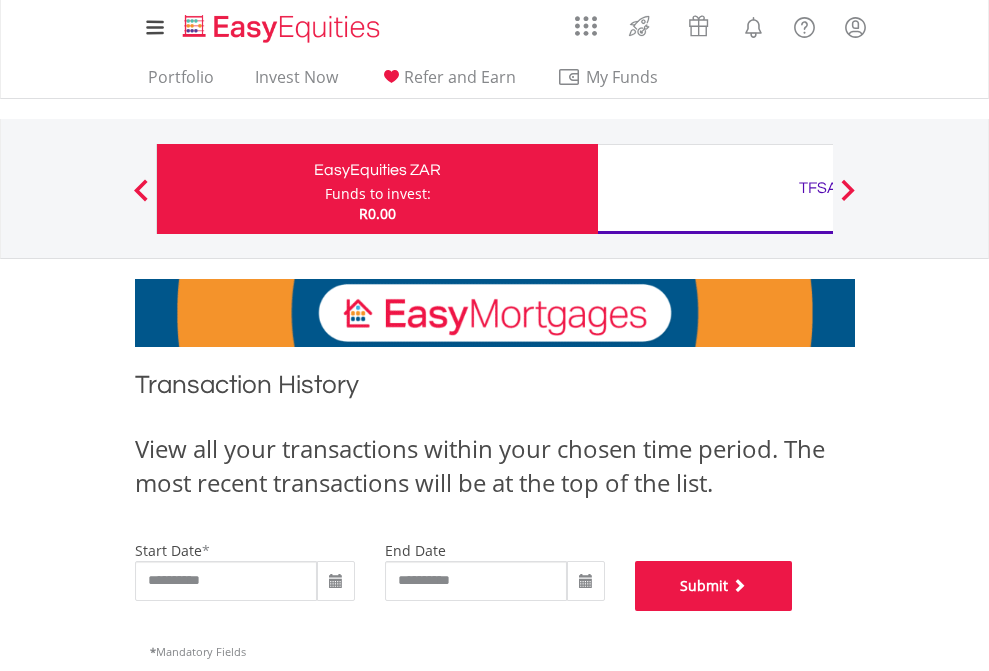 click on "Submit" at bounding box center (714, 586) 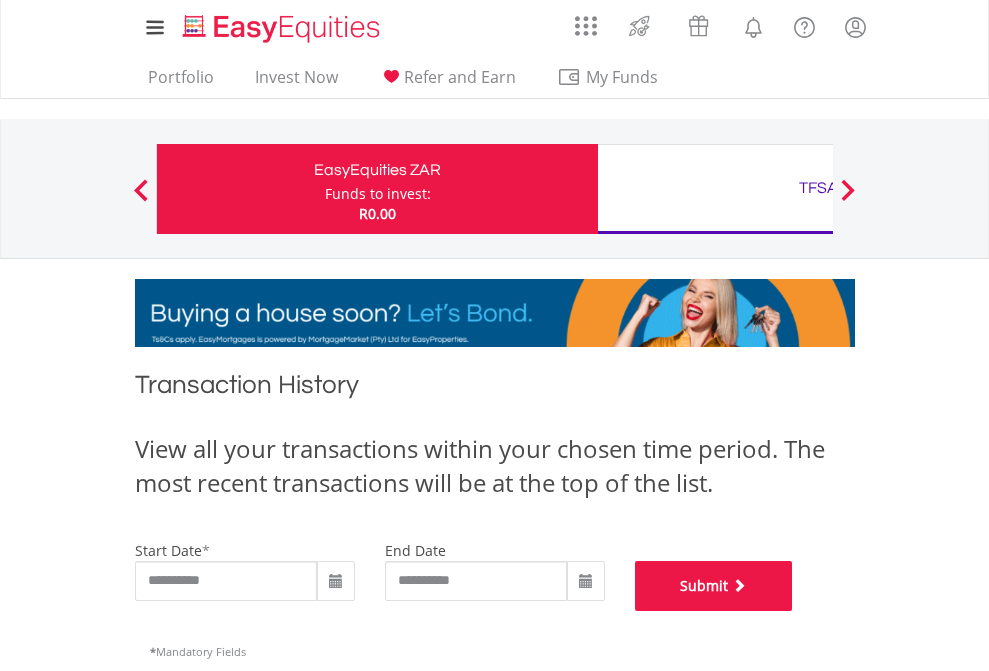 scroll, scrollTop: 811, scrollLeft: 0, axis: vertical 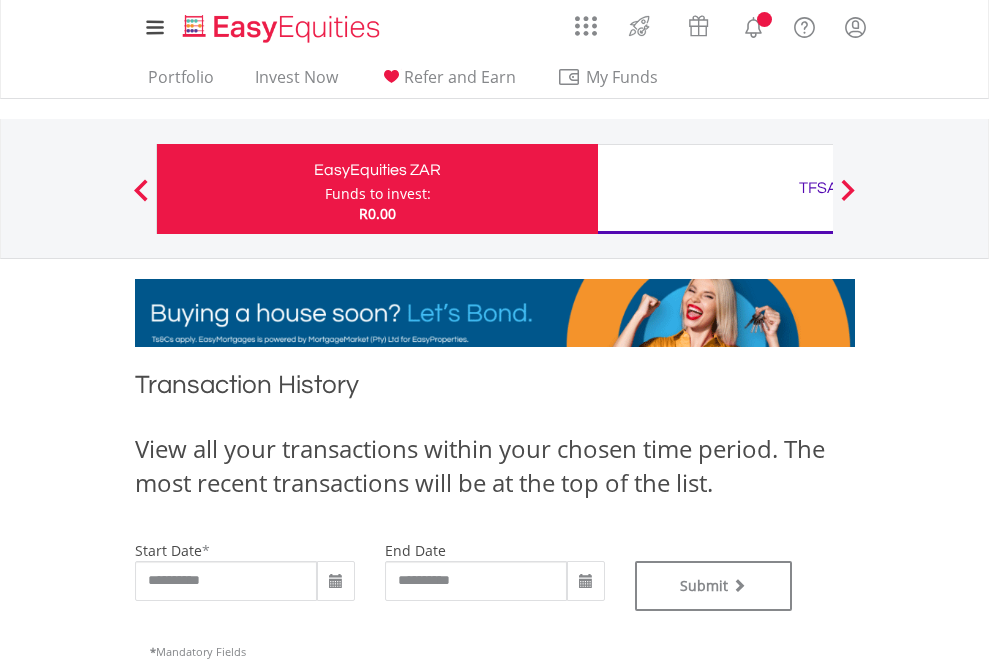 click on "TFSA" at bounding box center (818, 188) 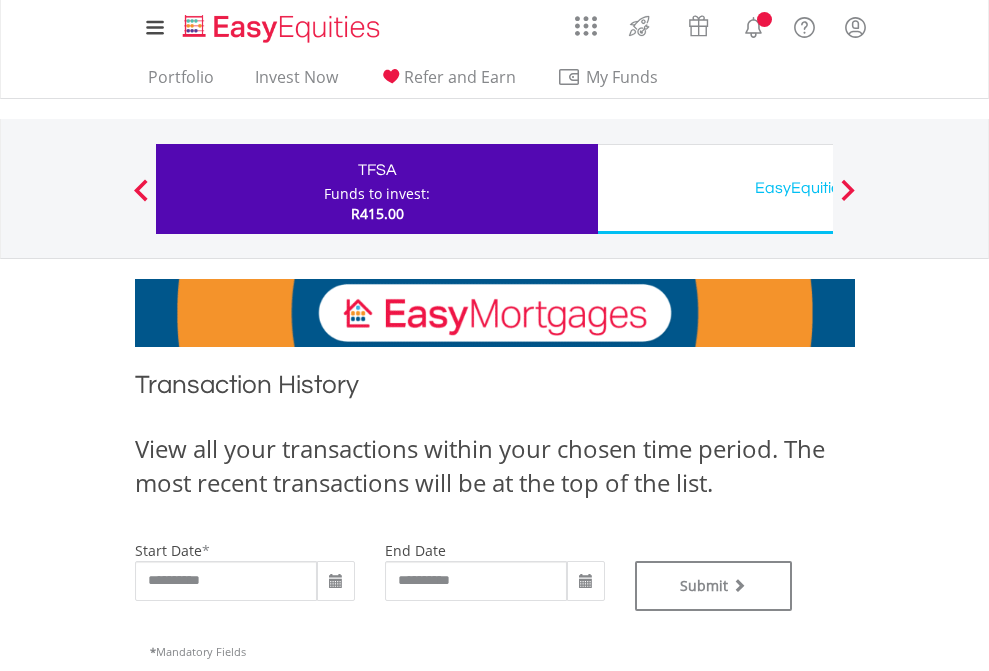 scroll, scrollTop: 0, scrollLeft: 0, axis: both 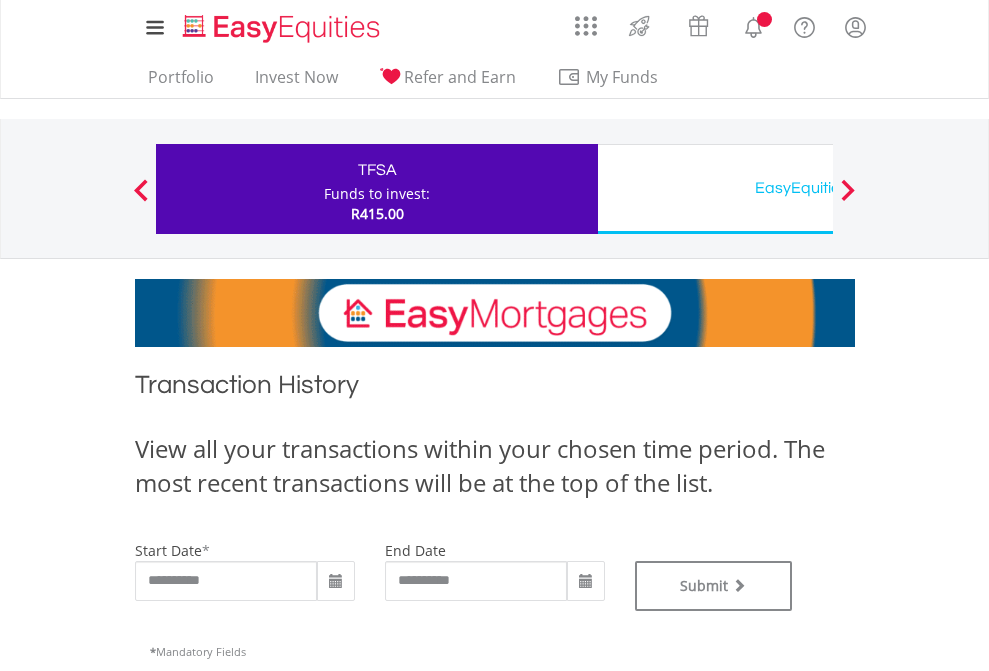 type on "**********" 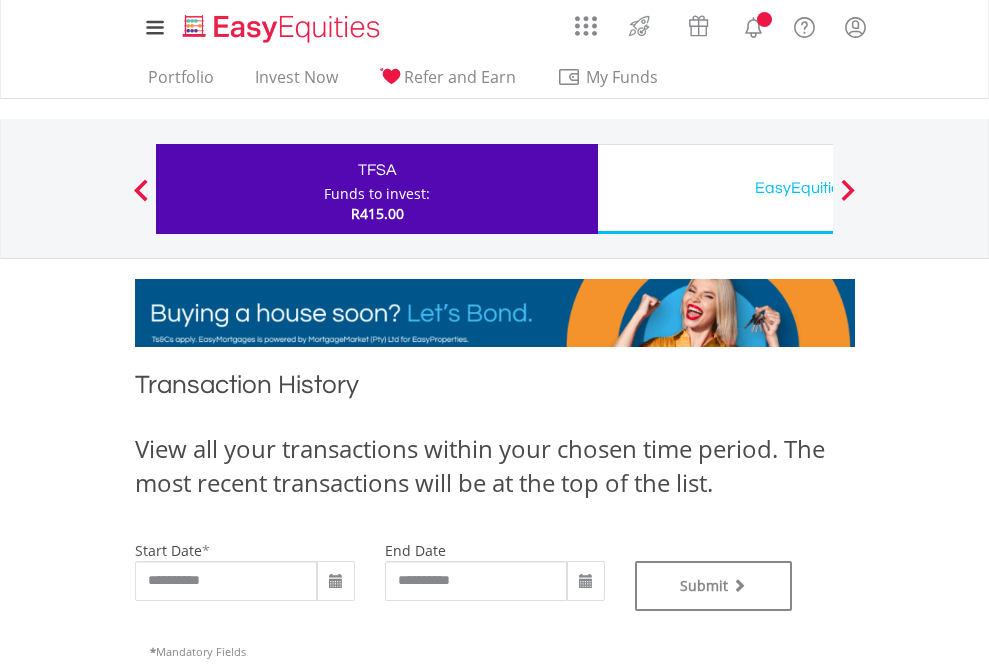 type on "**********" 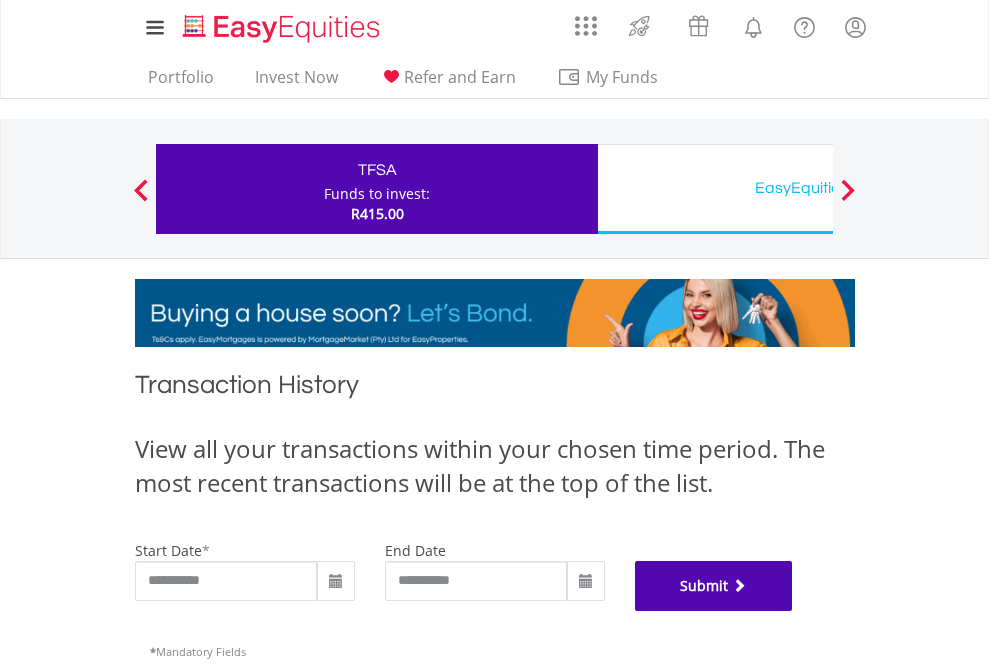 click on "Submit" at bounding box center (714, 586) 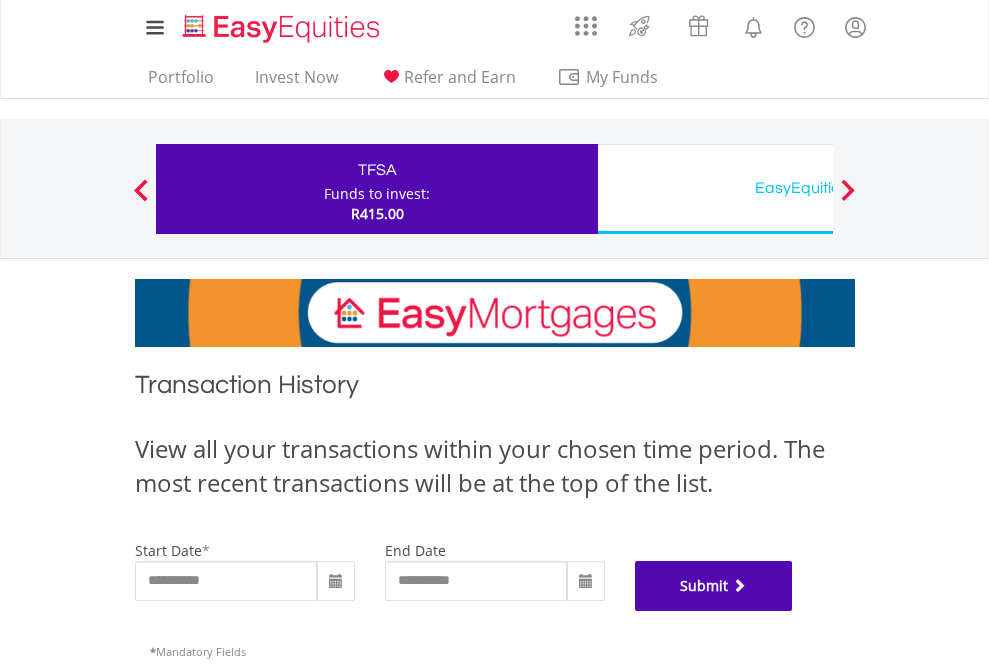 scroll, scrollTop: 811, scrollLeft: 0, axis: vertical 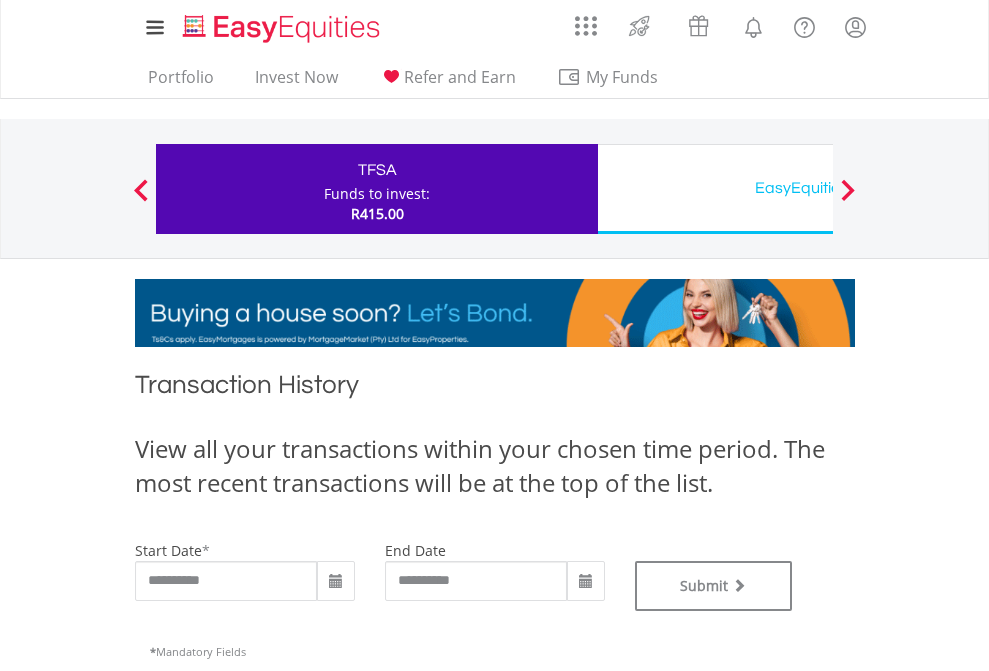 click on "EasyEquities USD" at bounding box center (818, 188) 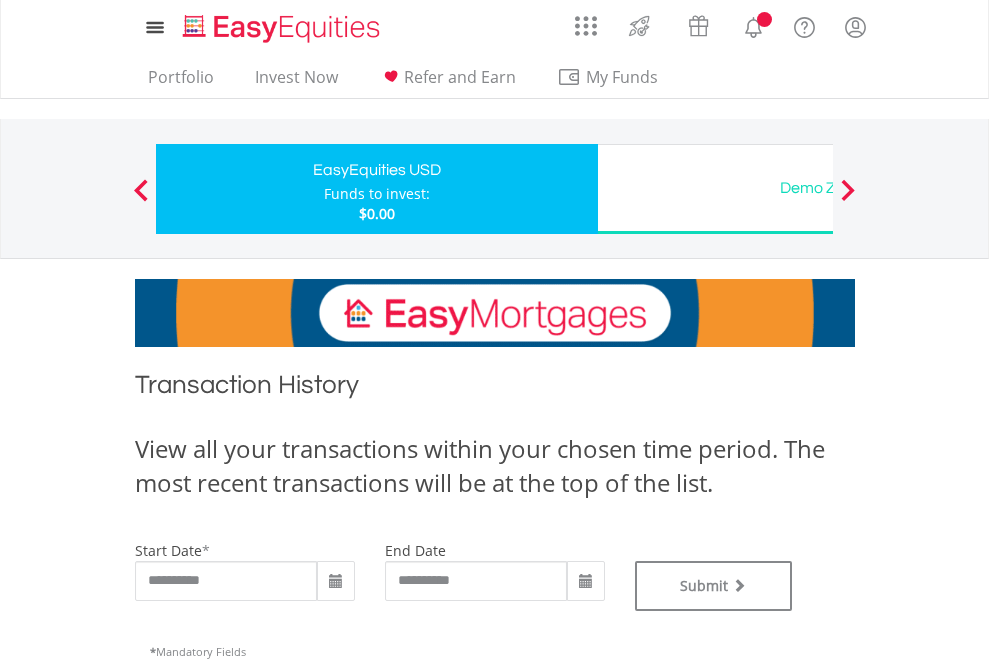 scroll, scrollTop: 0, scrollLeft: 0, axis: both 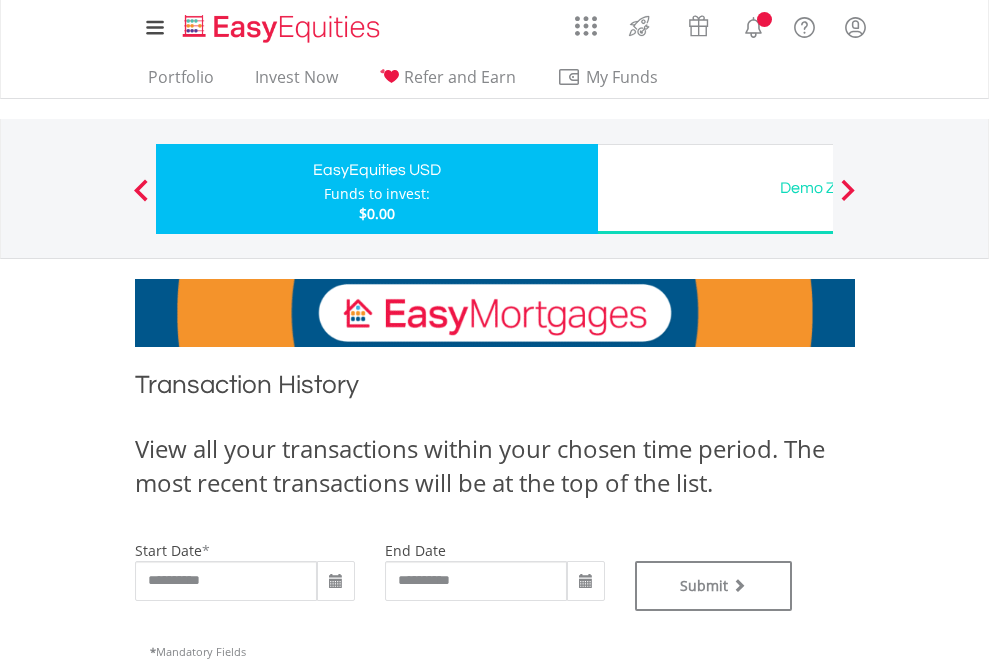 type on "**********" 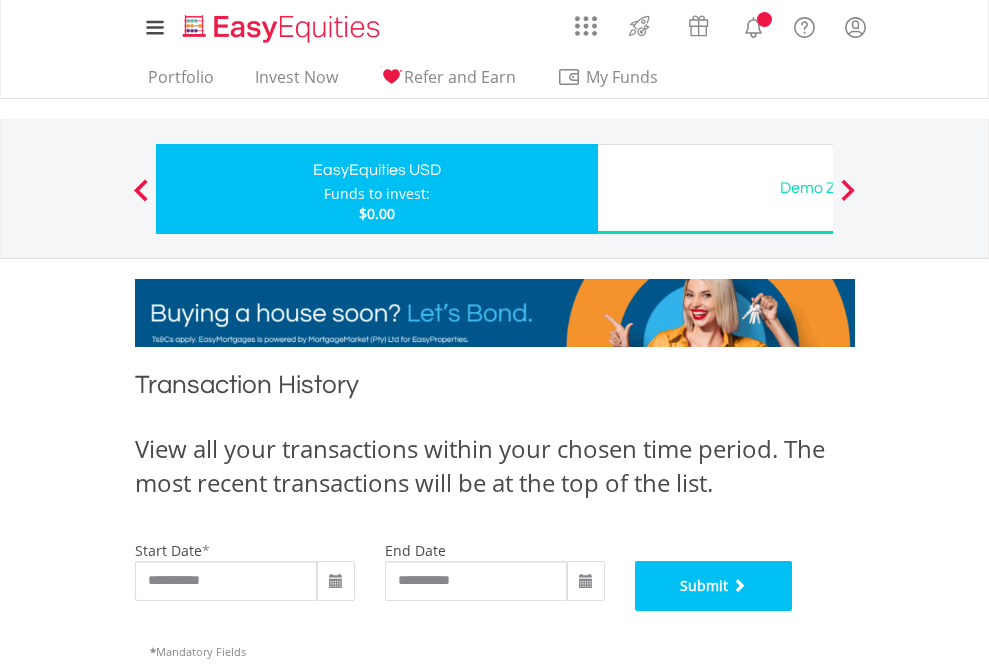 click on "Submit" at bounding box center [714, 586] 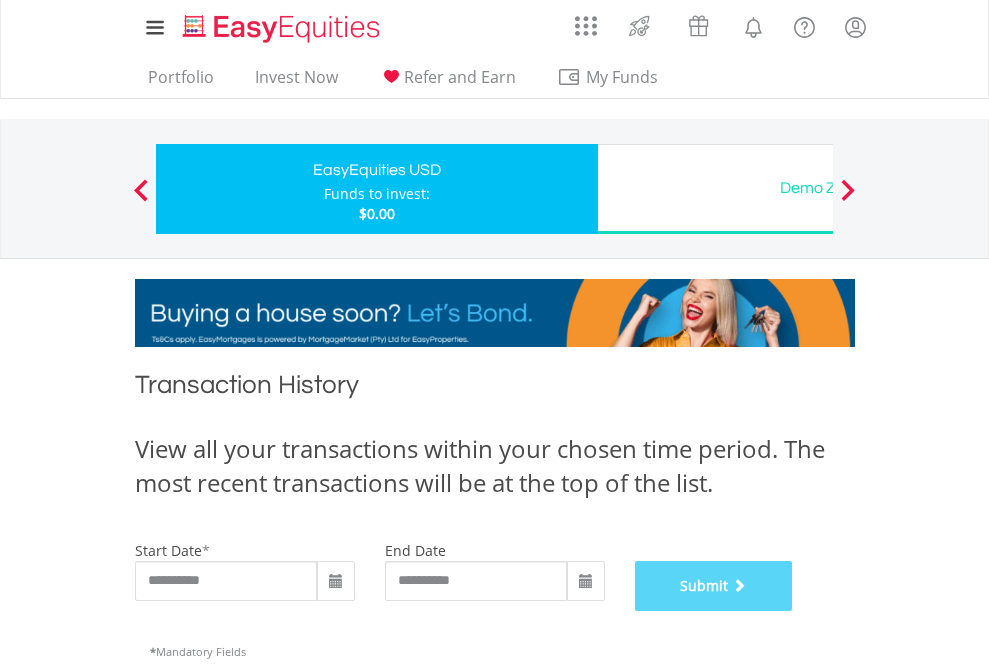 scroll, scrollTop: 811, scrollLeft: 0, axis: vertical 